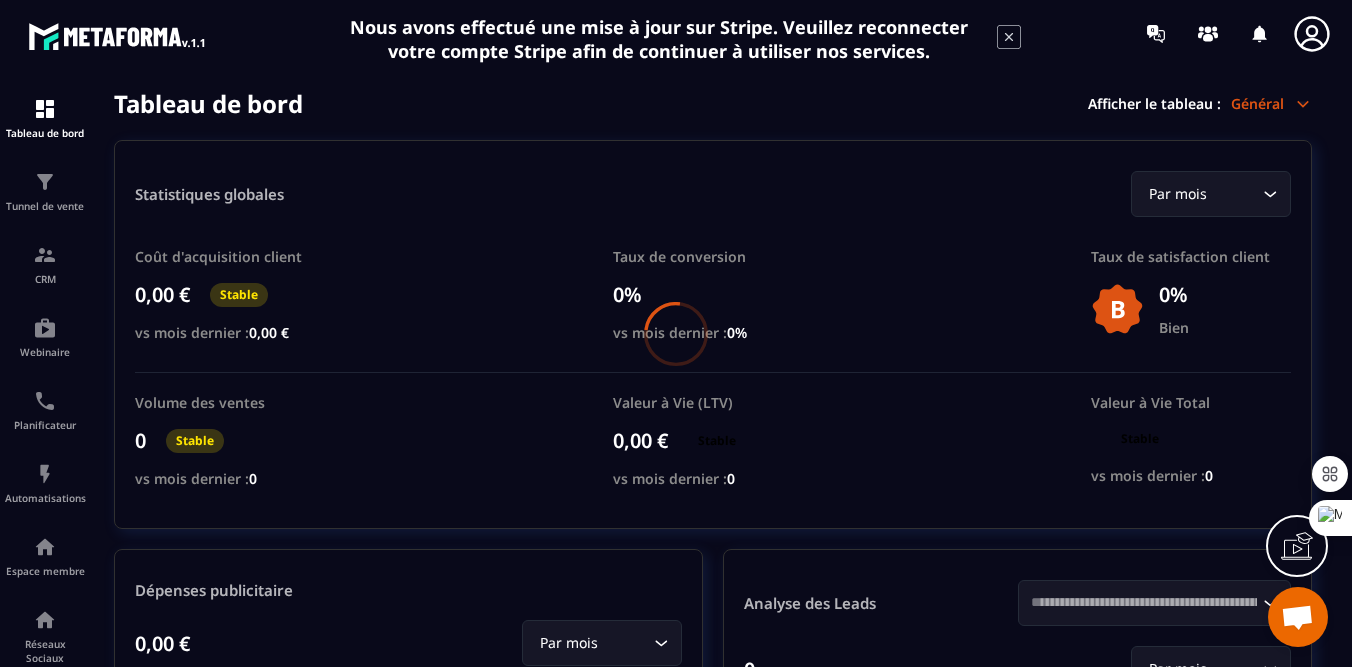 scroll, scrollTop: 0, scrollLeft: 0, axis: both 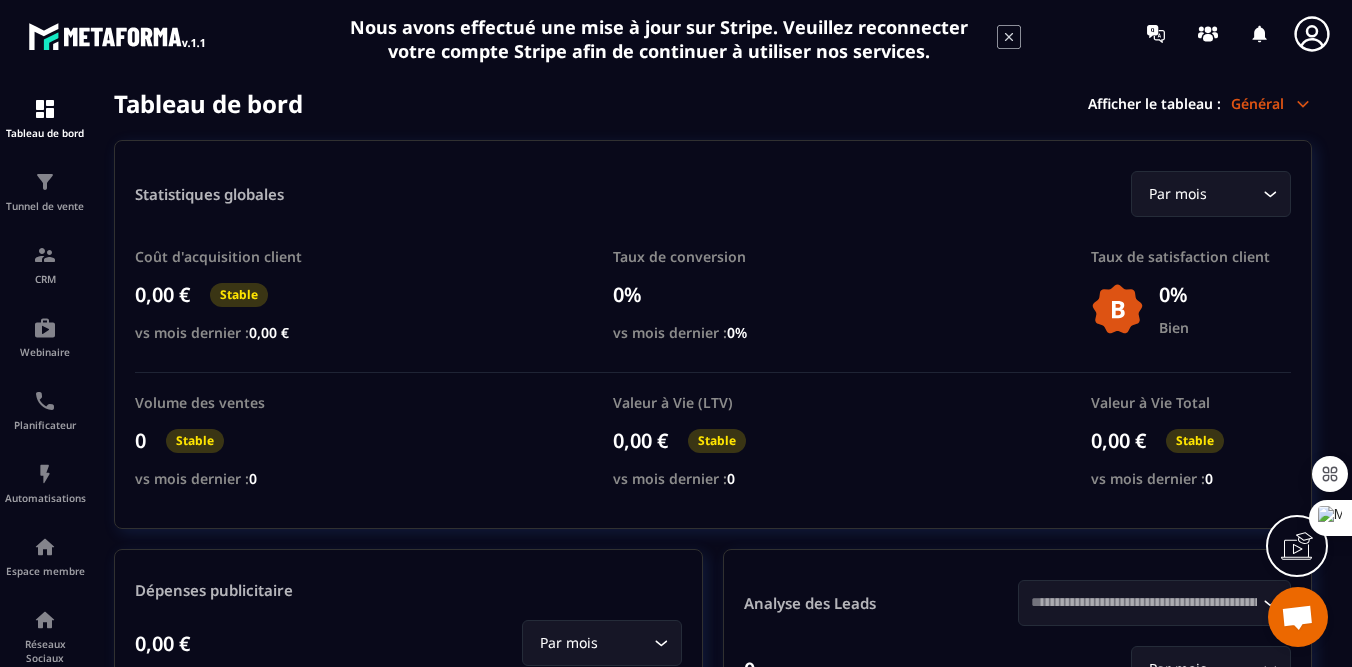 click 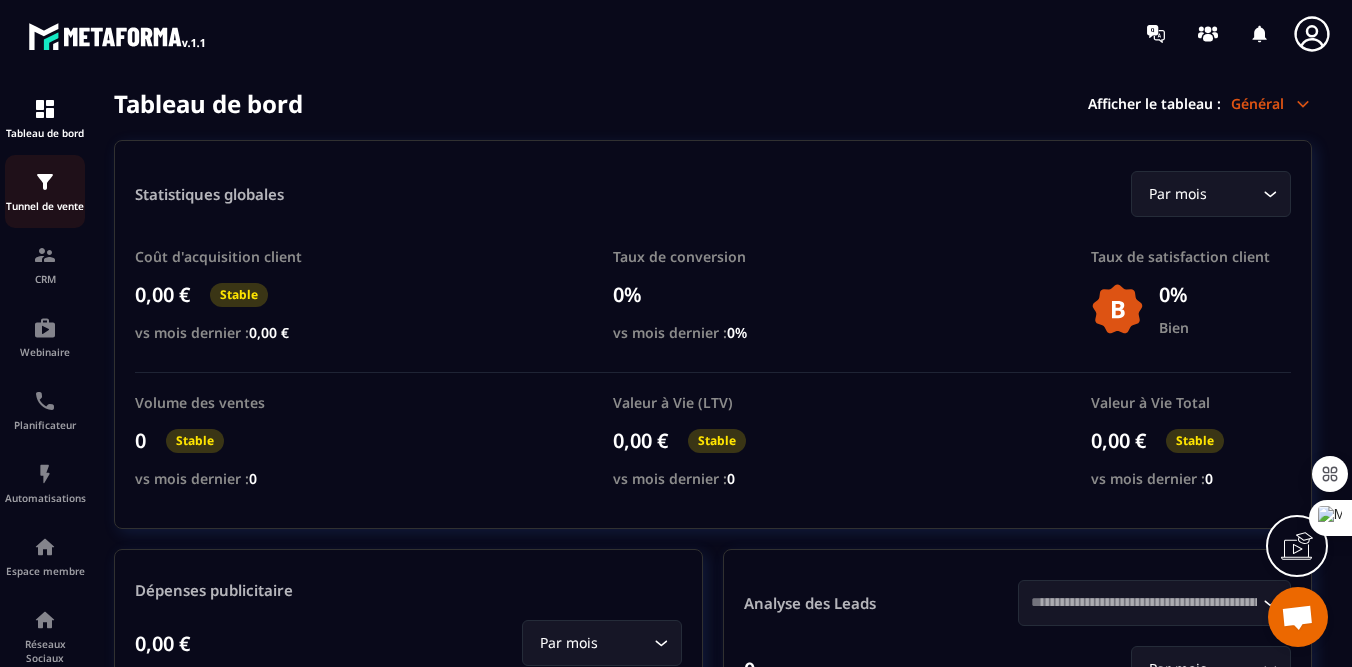 click on "Tunnel de vente" at bounding box center [45, 191] 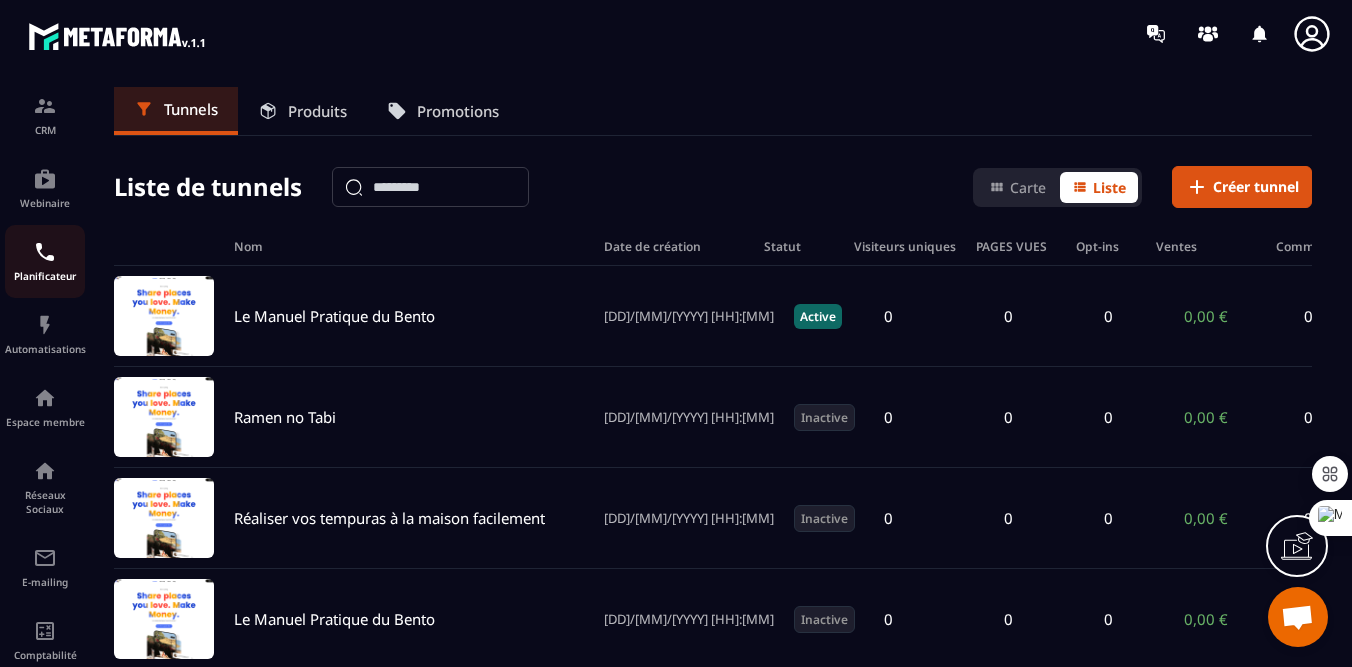 scroll, scrollTop: 259, scrollLeft: 0, axis: vertical 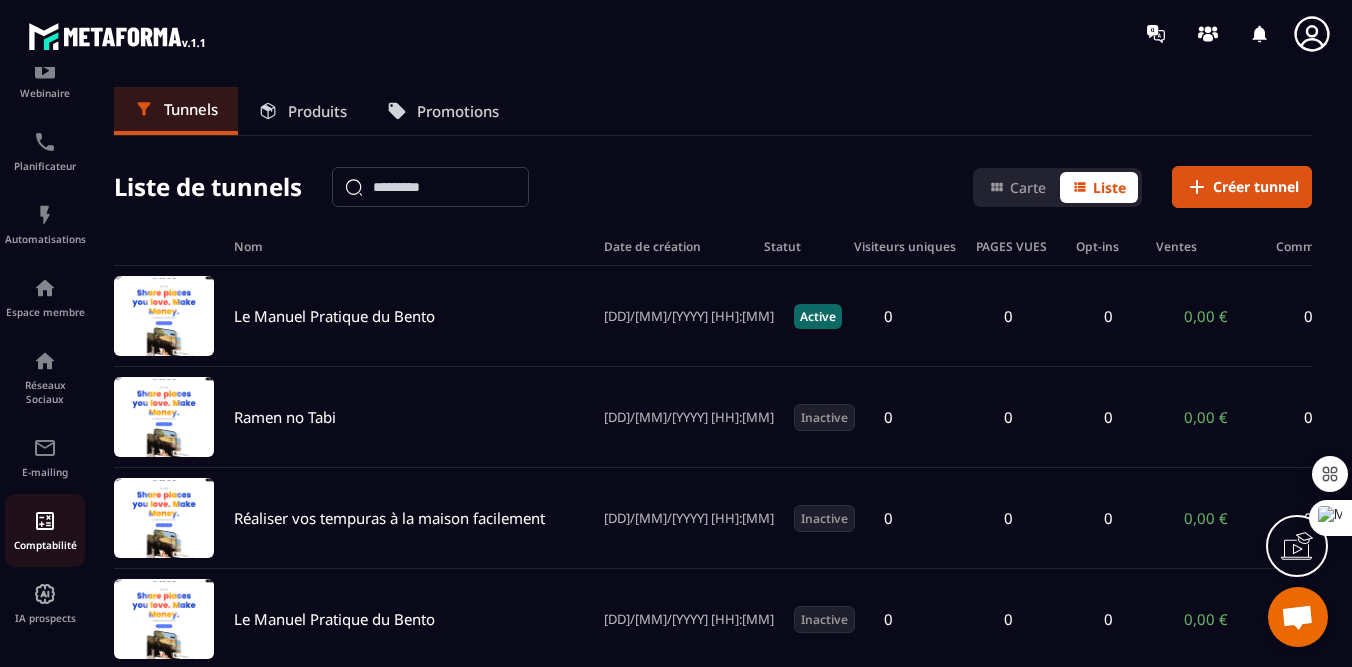 click at bounding box center (45, 521) 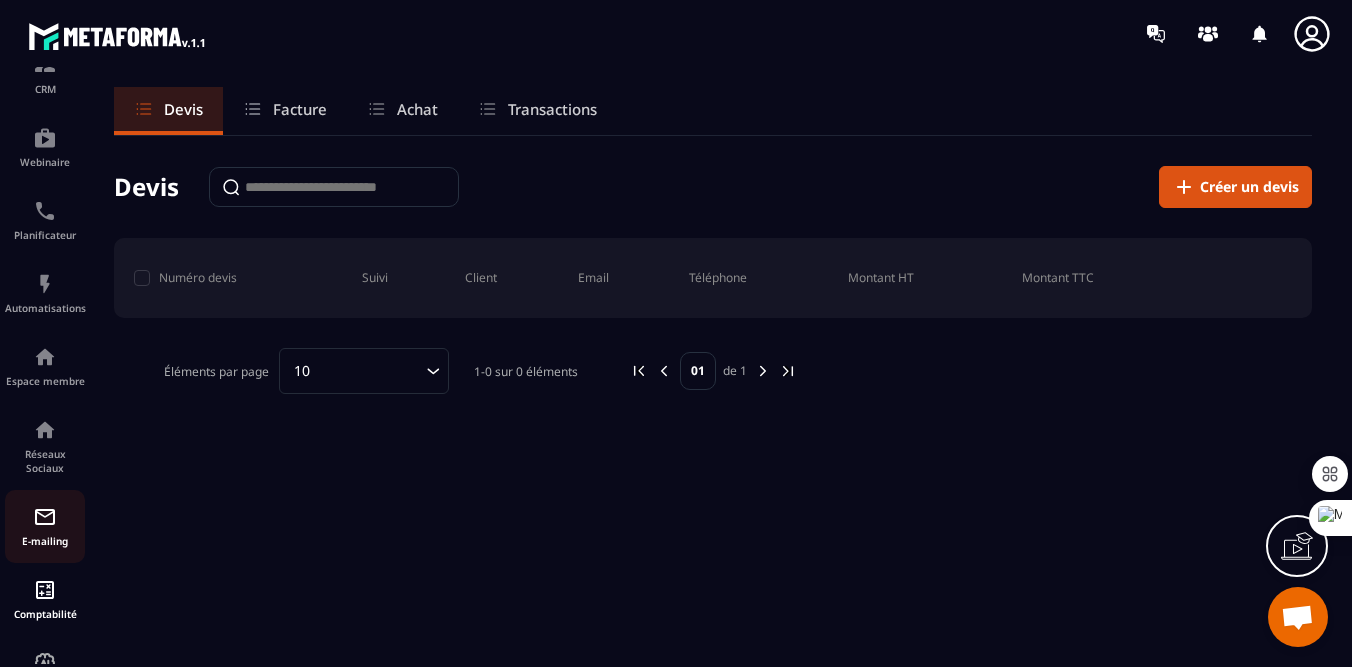 scroll, scrollTop: 188, scrollLeft: 0, axis: vertical 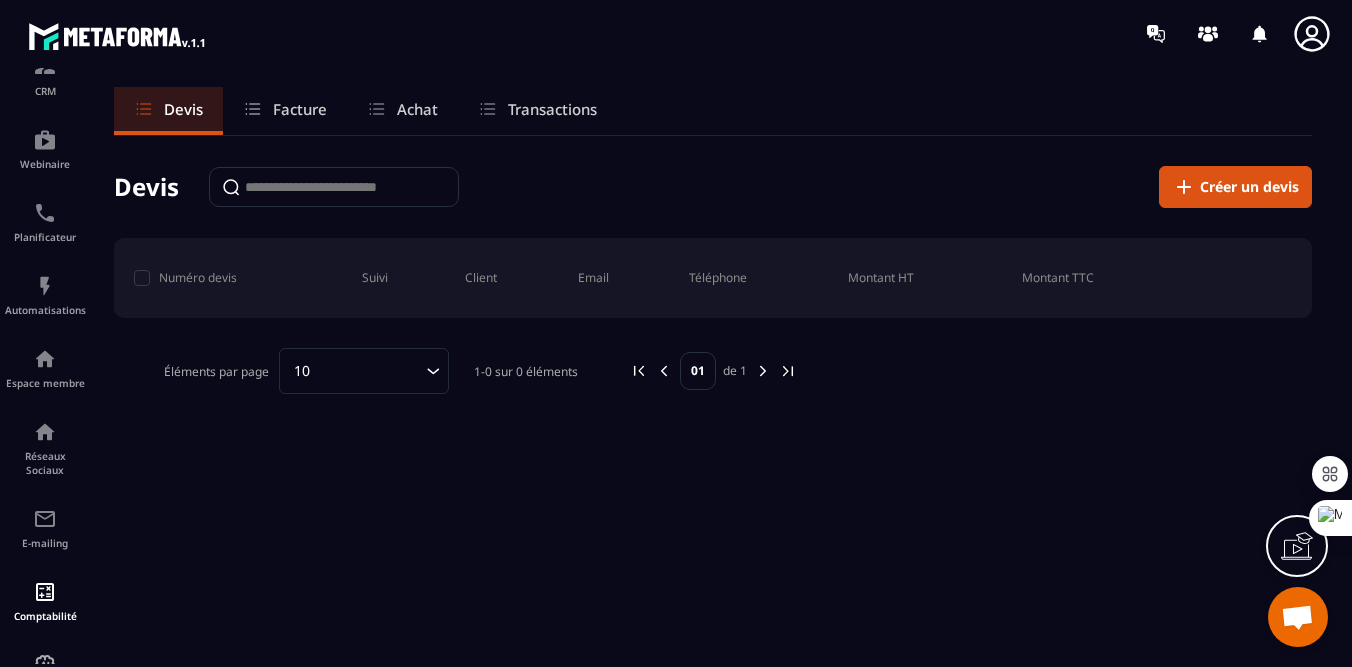click at bounding box center [1297, 619] 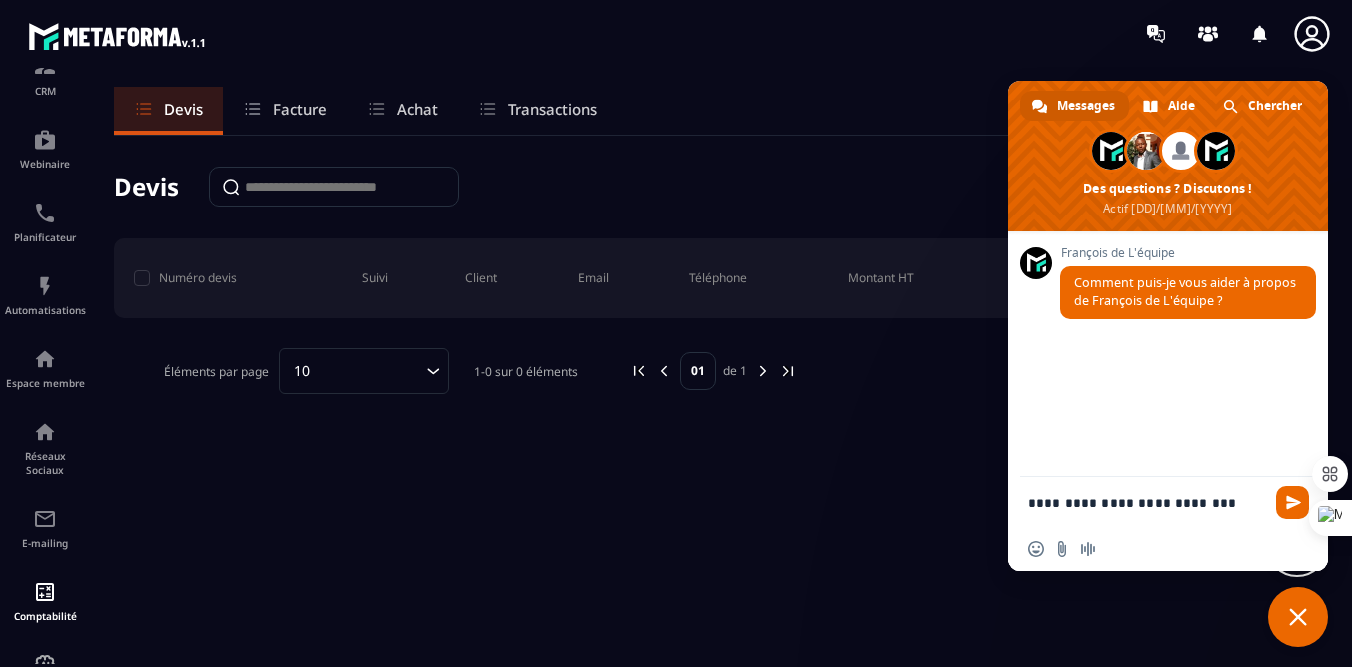 type on "**********" 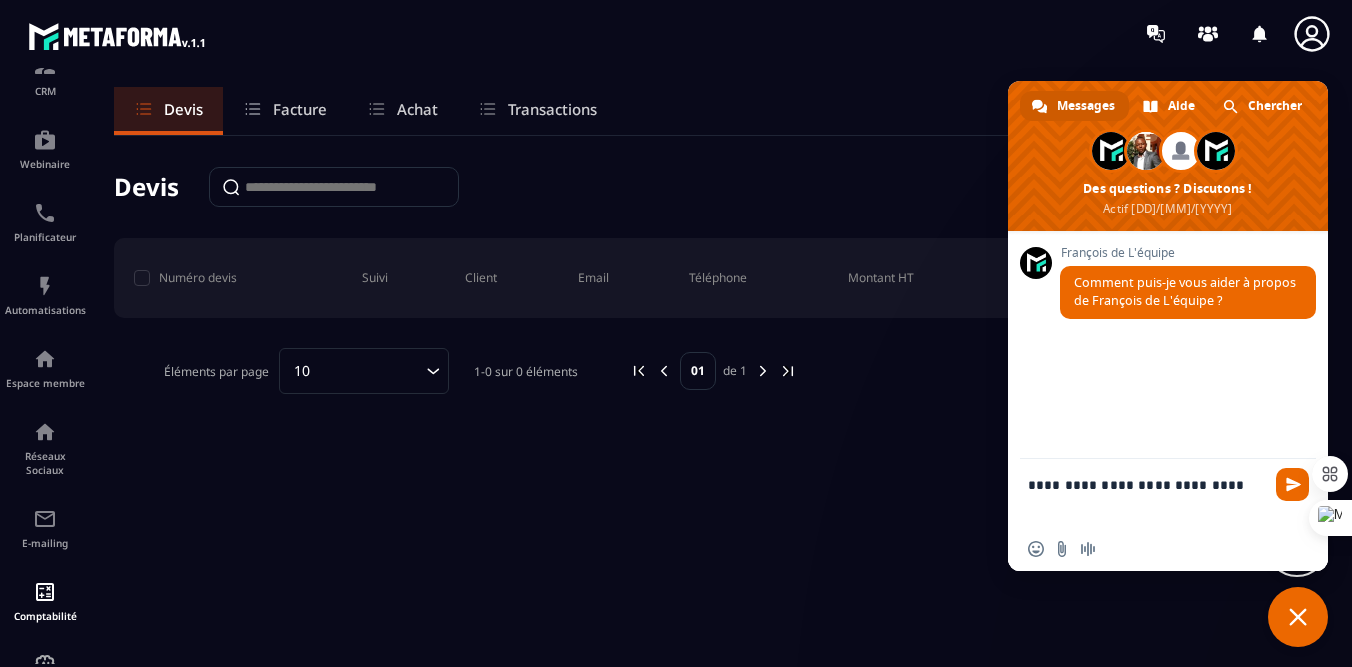 type 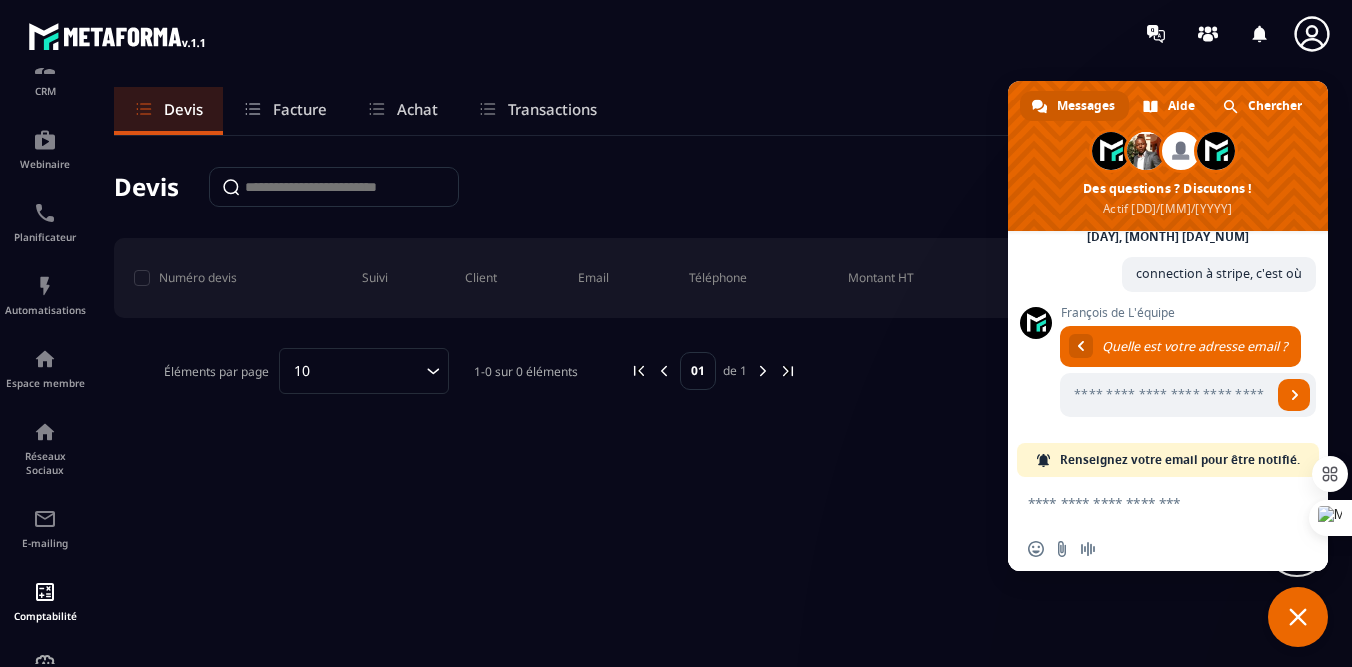 scroll, scrollTop: 350, scrollLeft: 0, axis: vertical 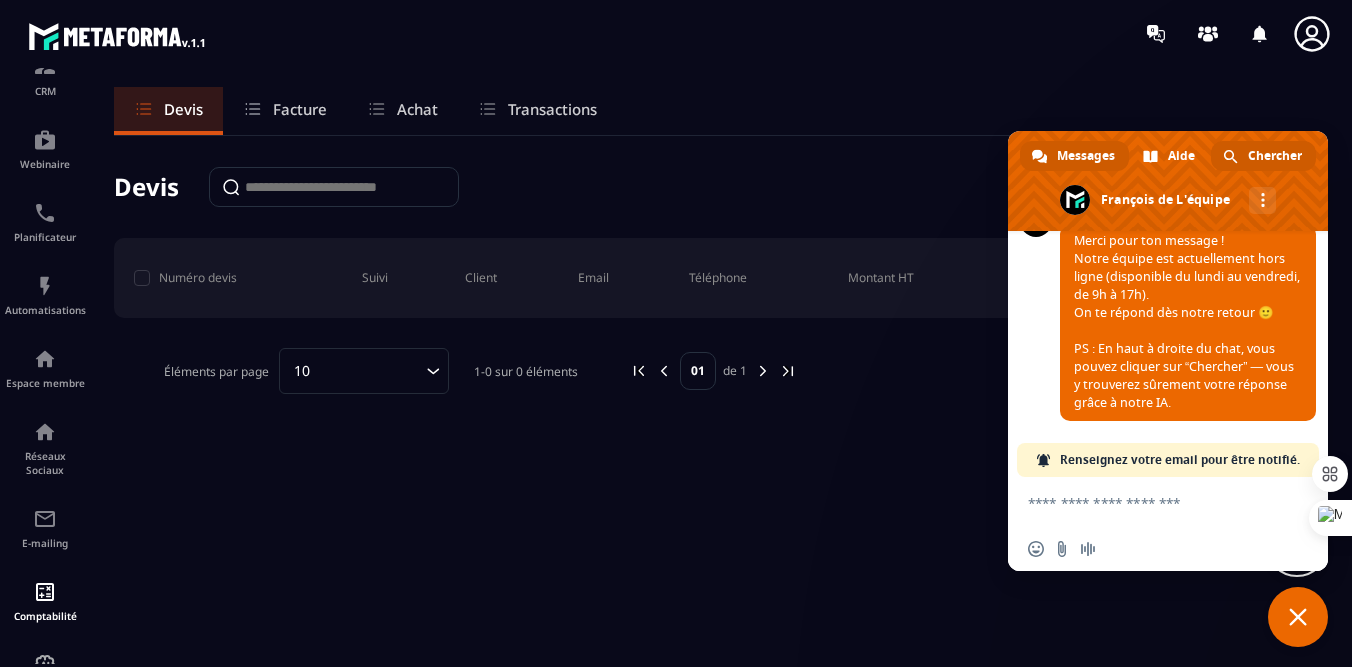 click on "Chercher" at bounding box center (1275, 156) 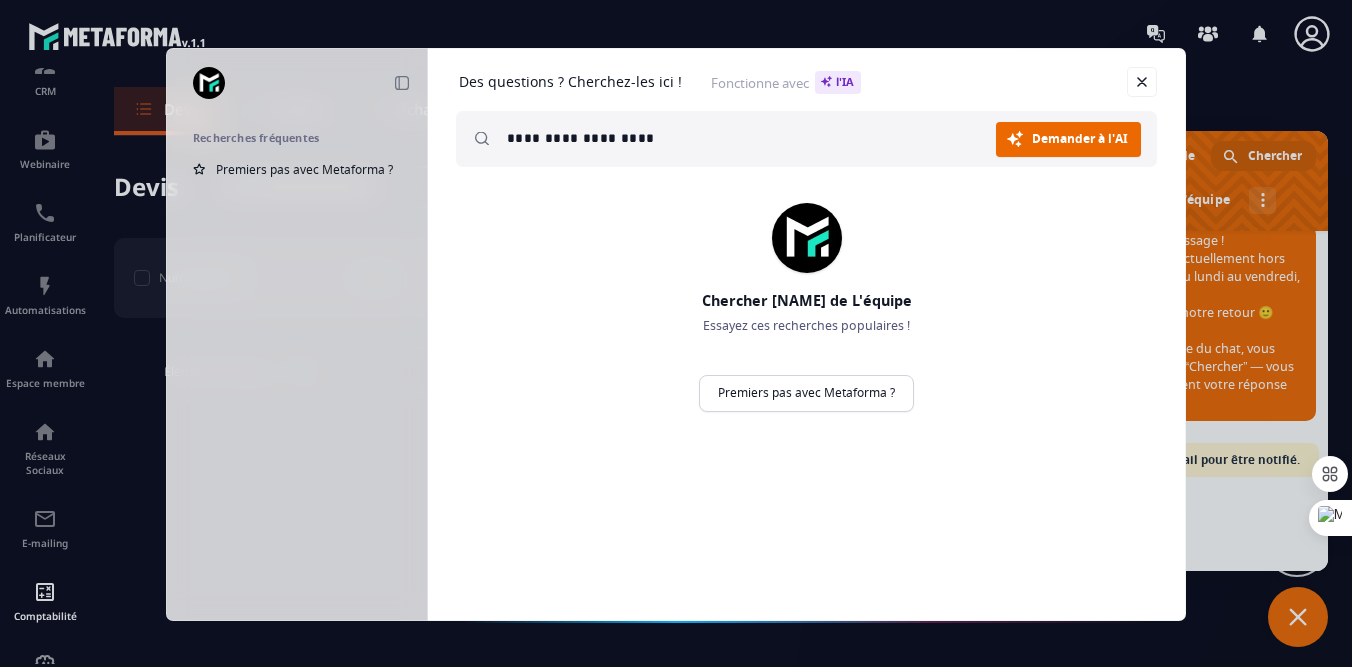 type on "**********" 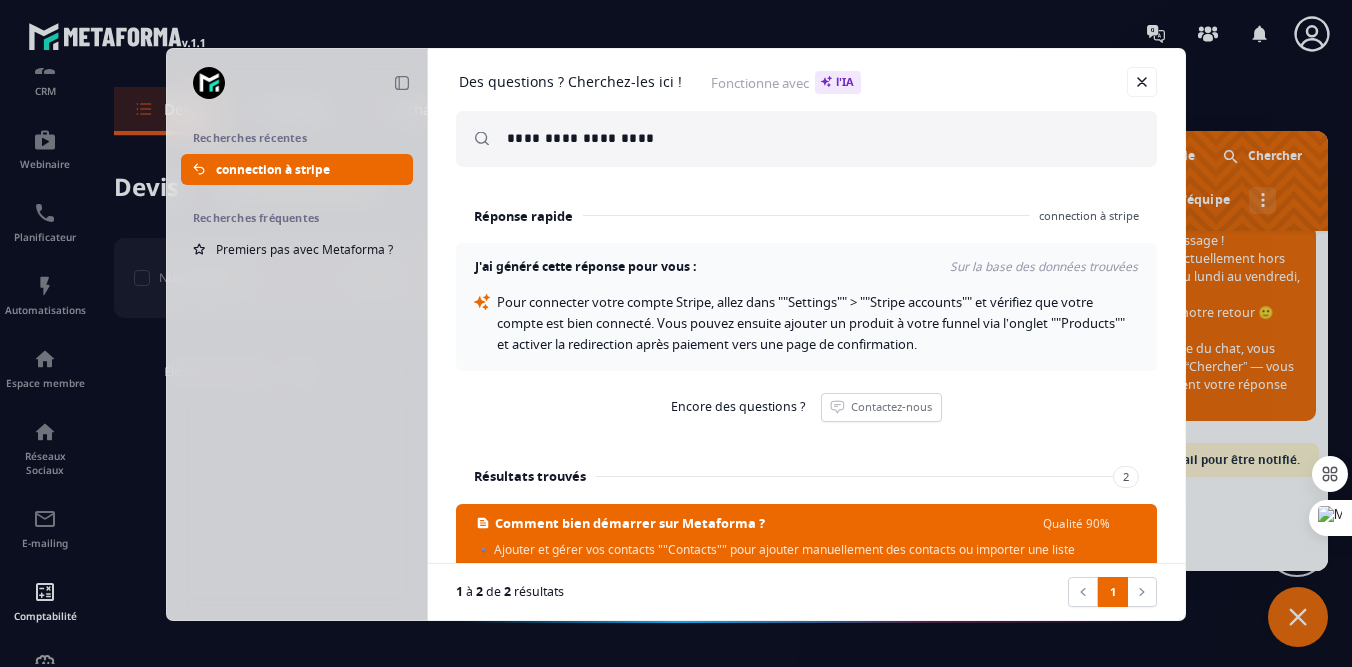 click on "**********" at bounding box center [676, 333] 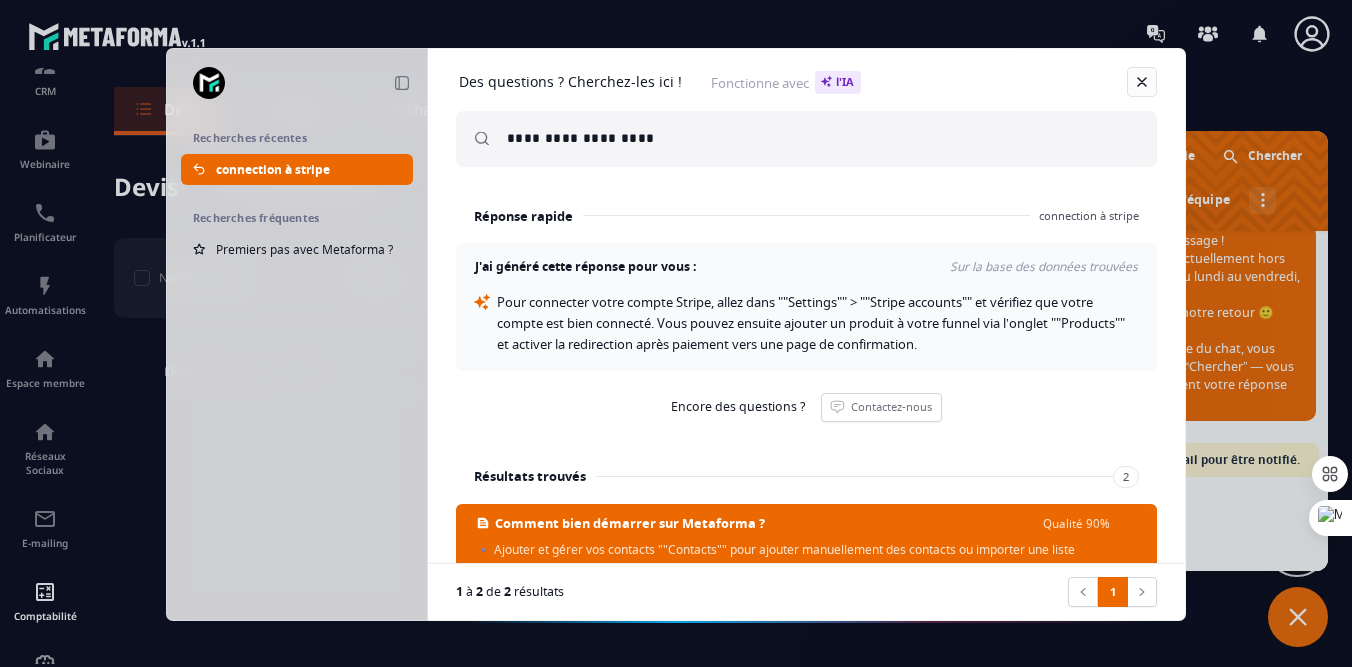 click at bounding box center (1142, 82) 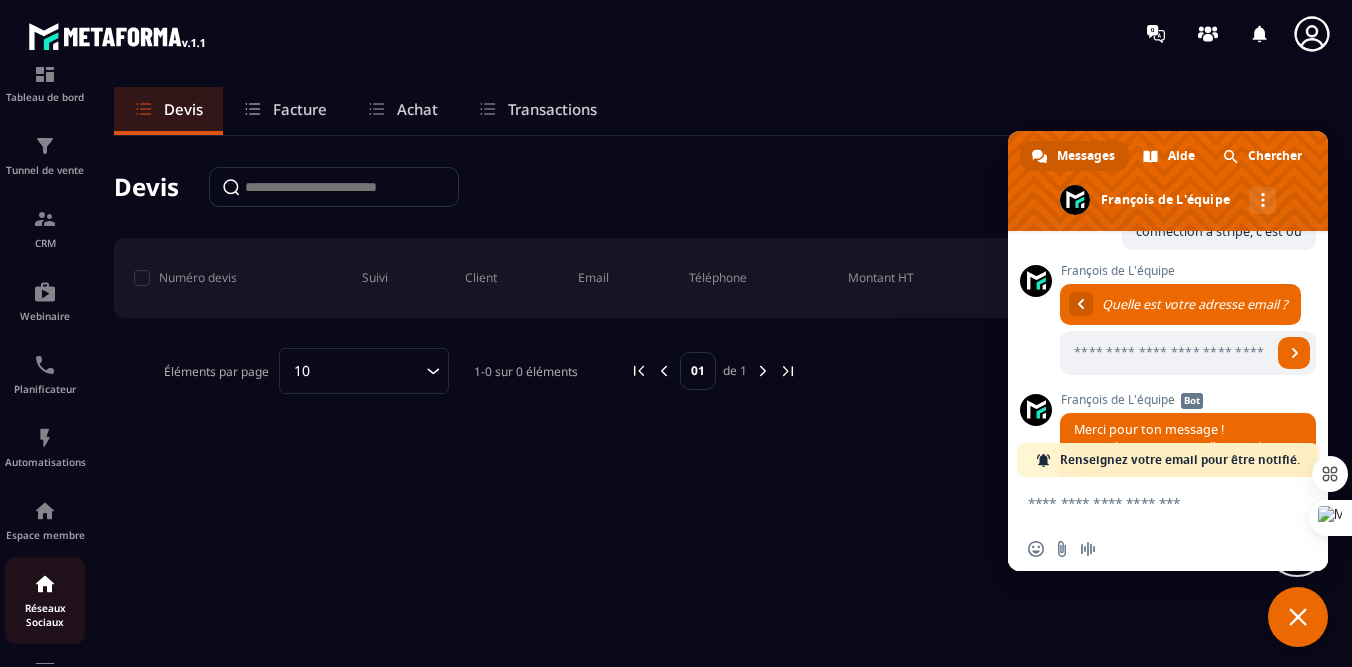 scroll, scrollTop: 61, scrollLeft: 0, axis: vertical 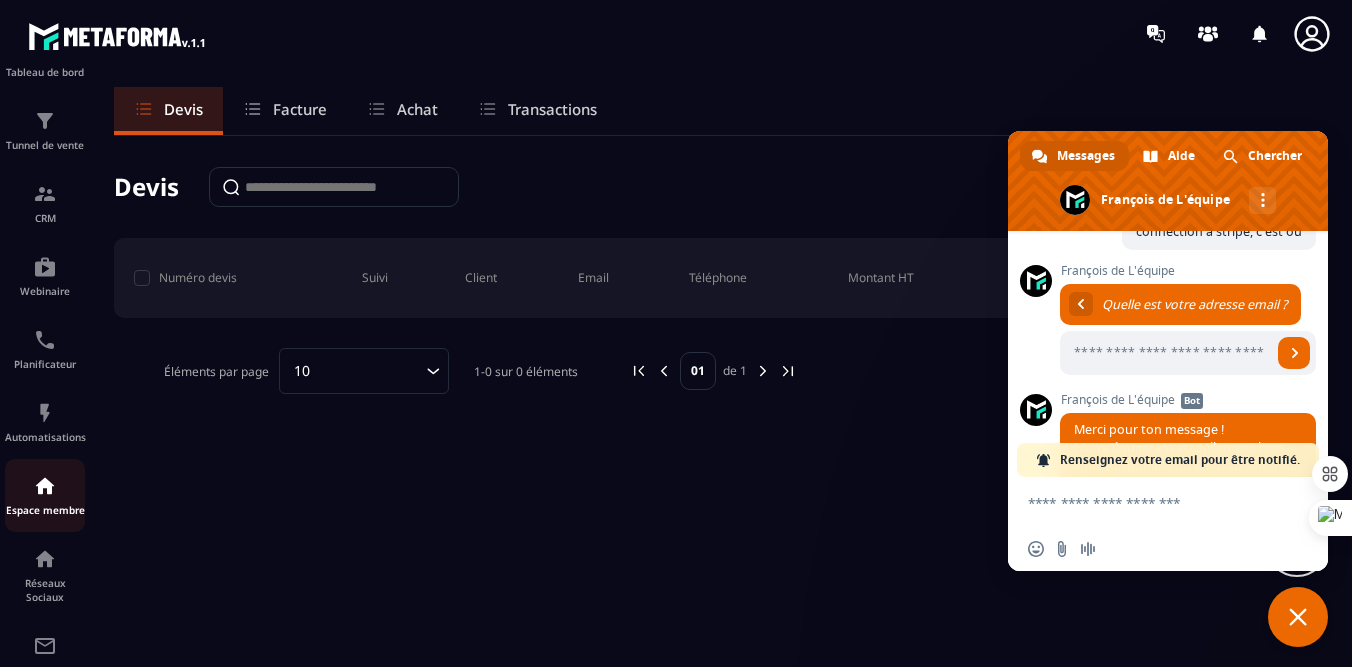 click at bounding box center [45, 486] 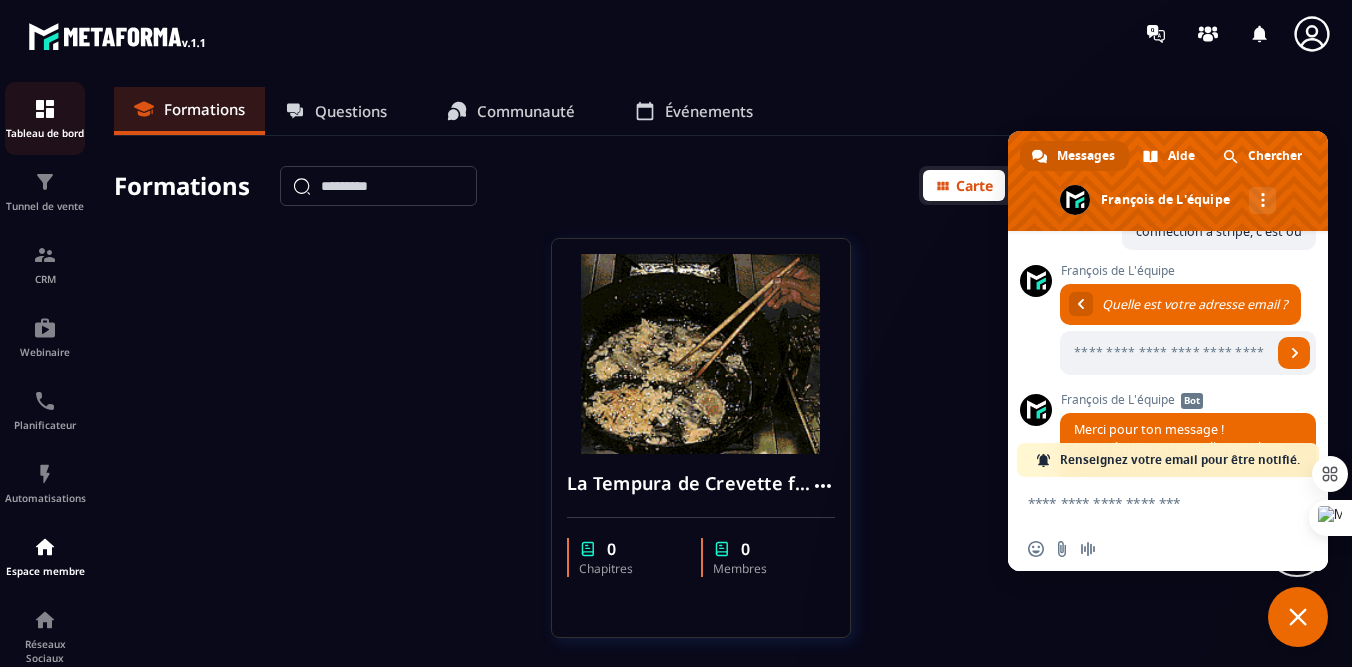 click on "Tableau de bord" at bounding box center [45, 118] 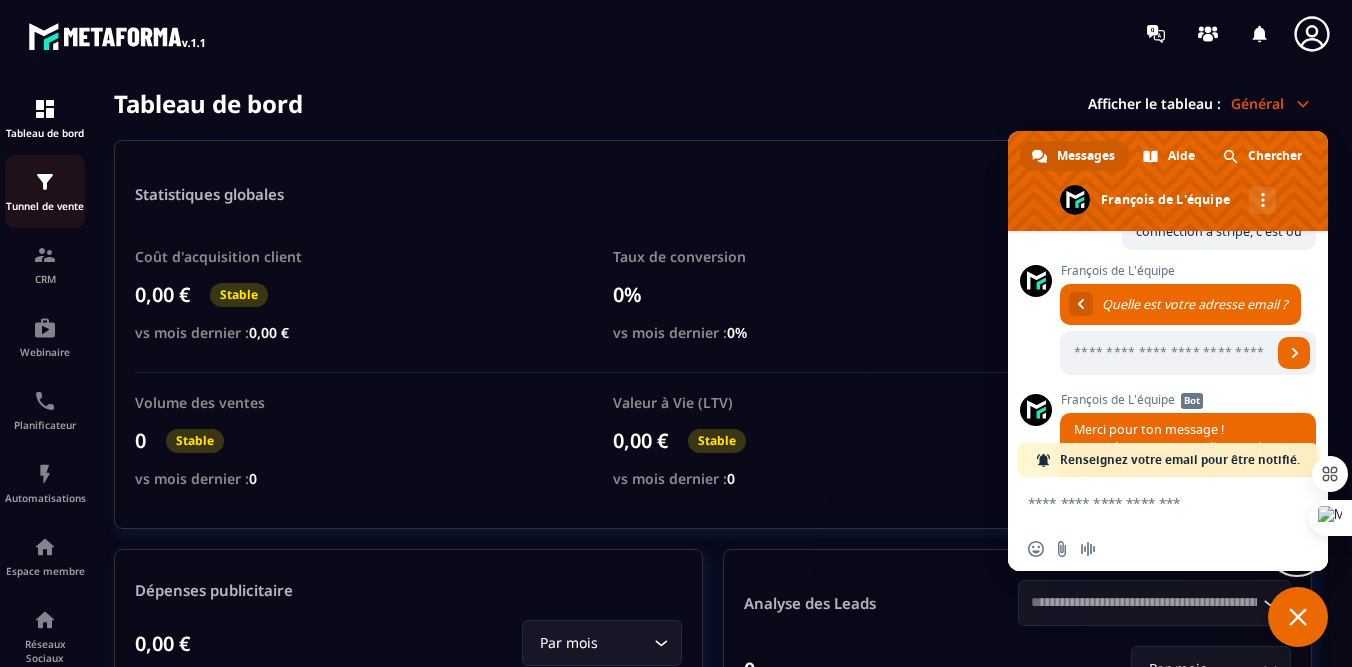 click at bounding box center [45, 182] 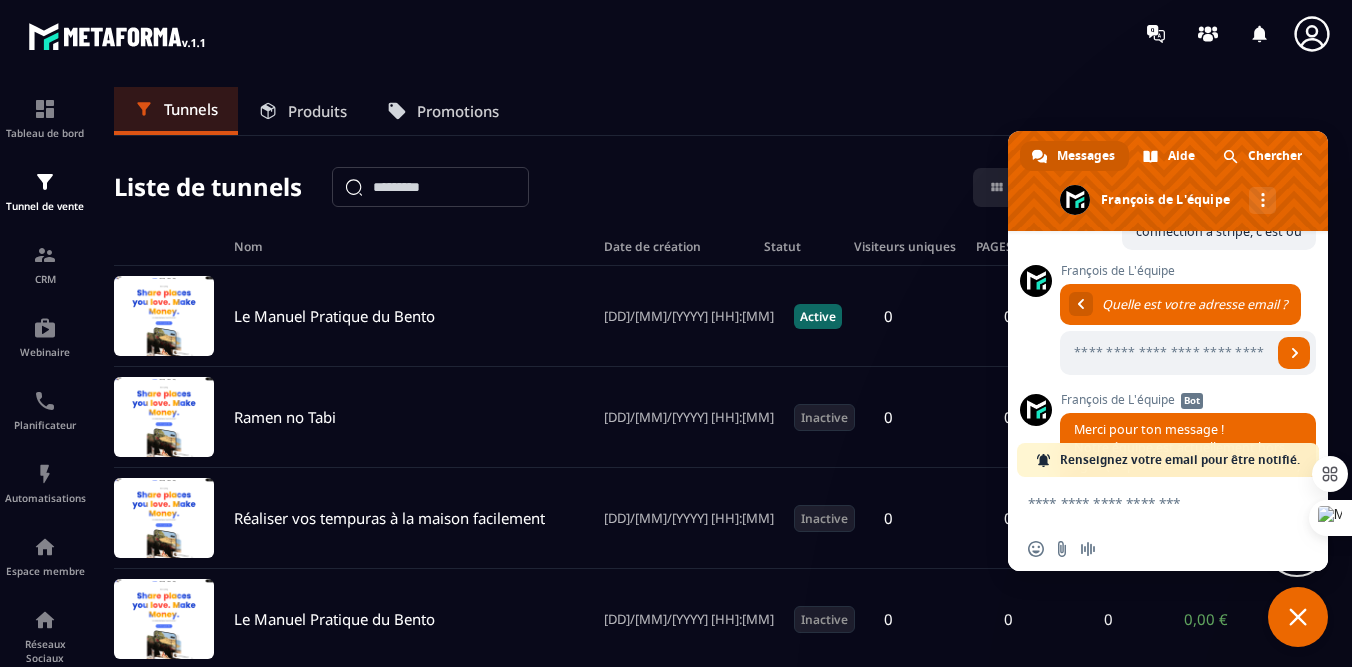 click 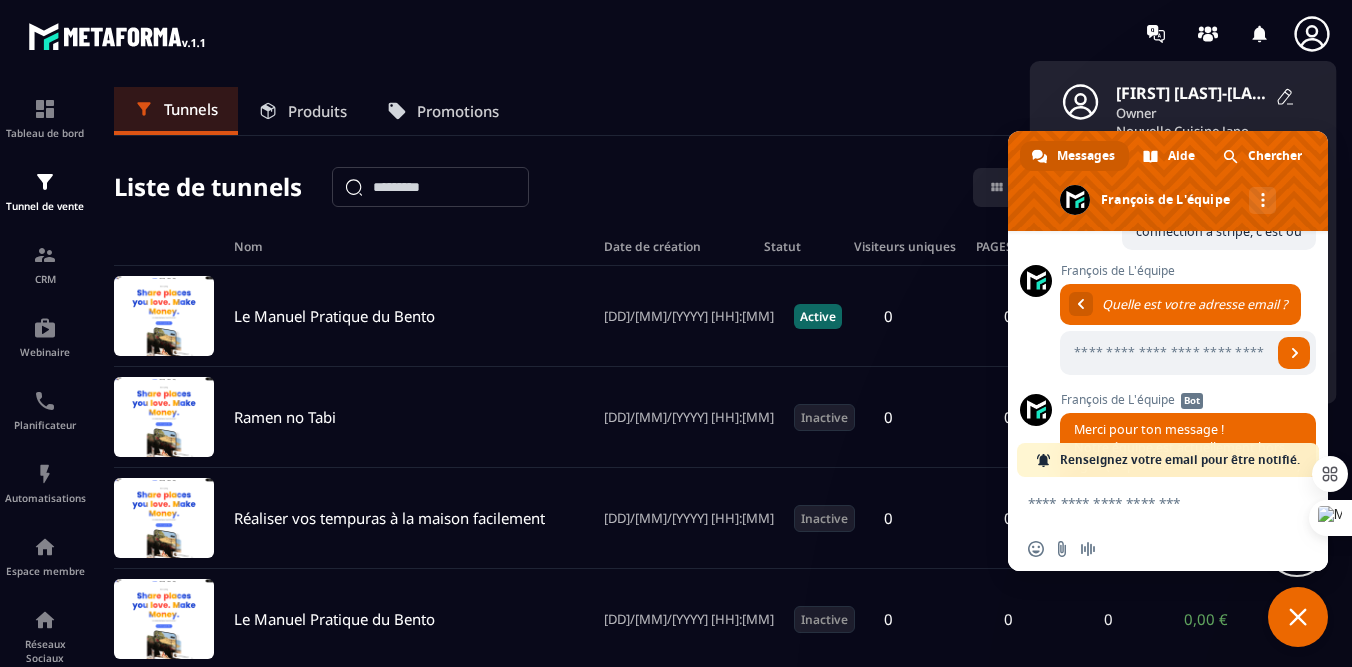 click at bounding box center [1298, 617] 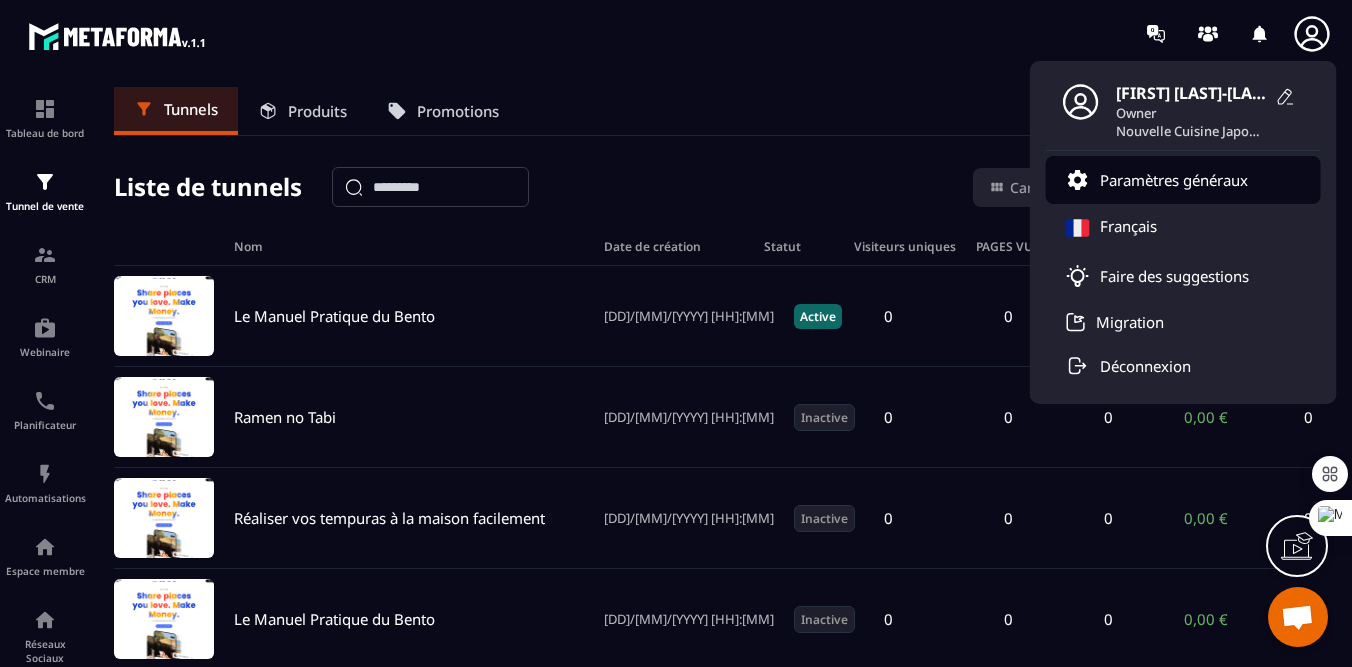 click on "Paramètres généraux" at bounding box center (1174, 180) 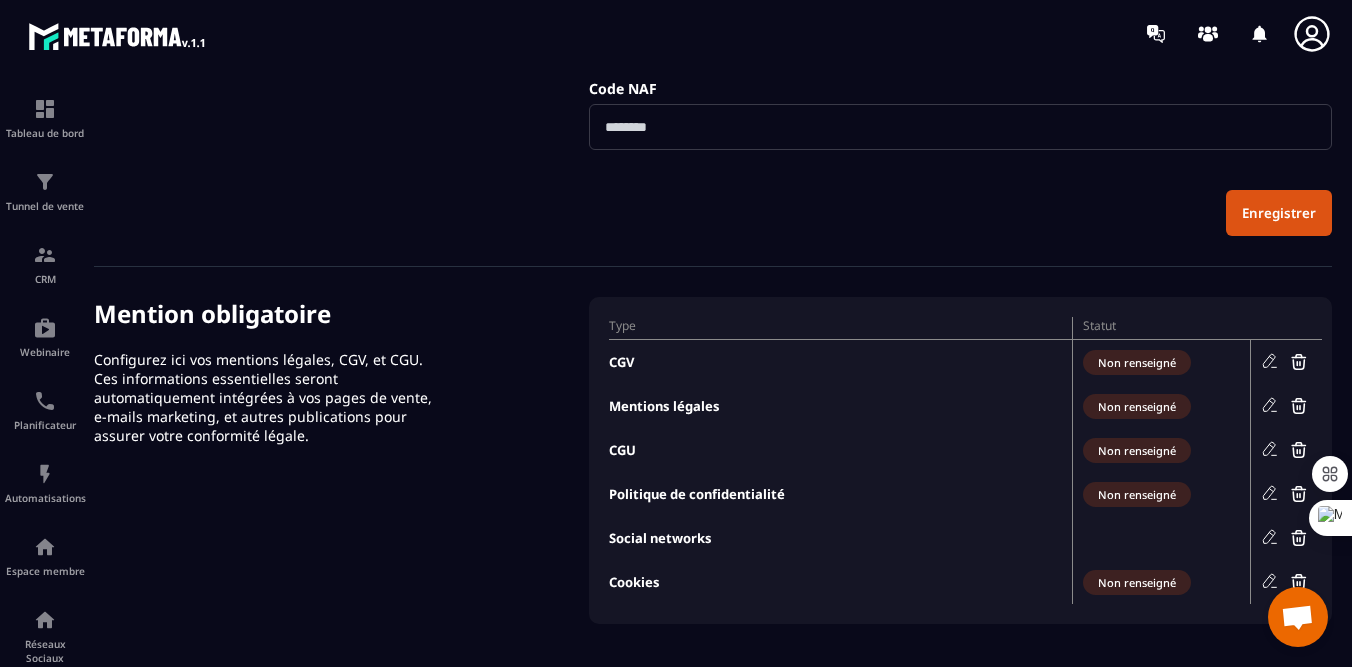 scroll, scrollTop: 808, scrollLeft: 0, axis: vertical 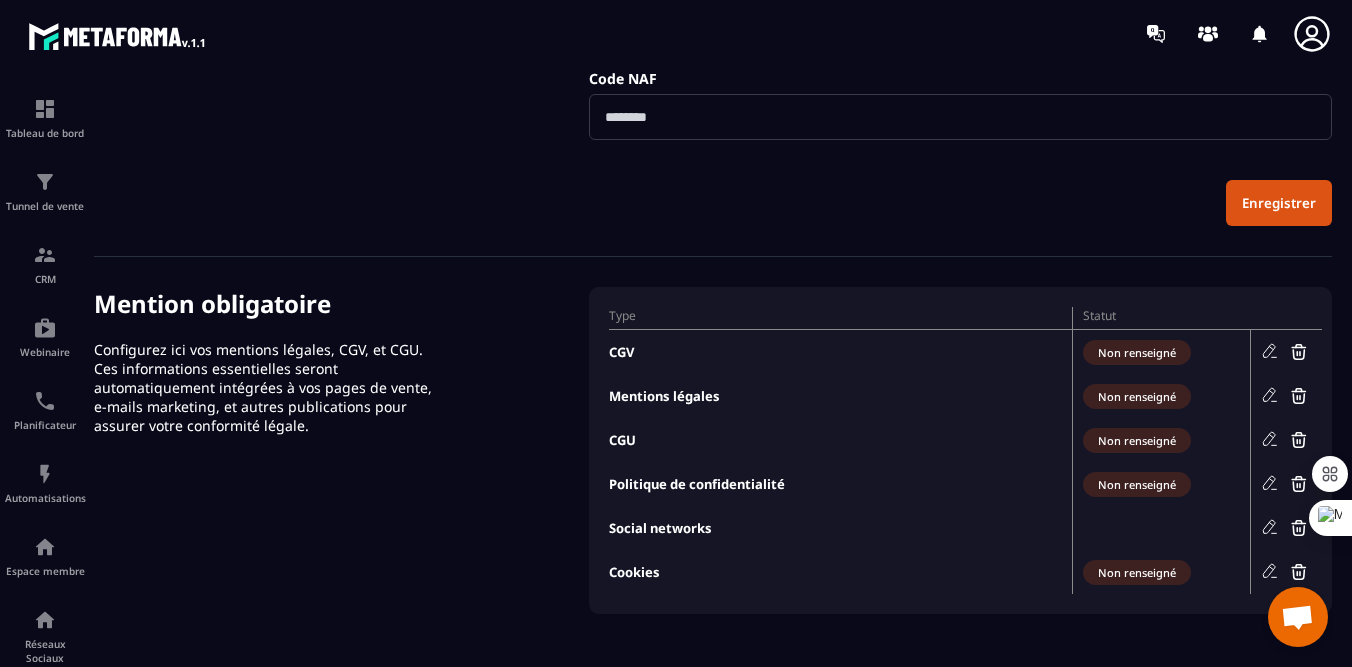 click 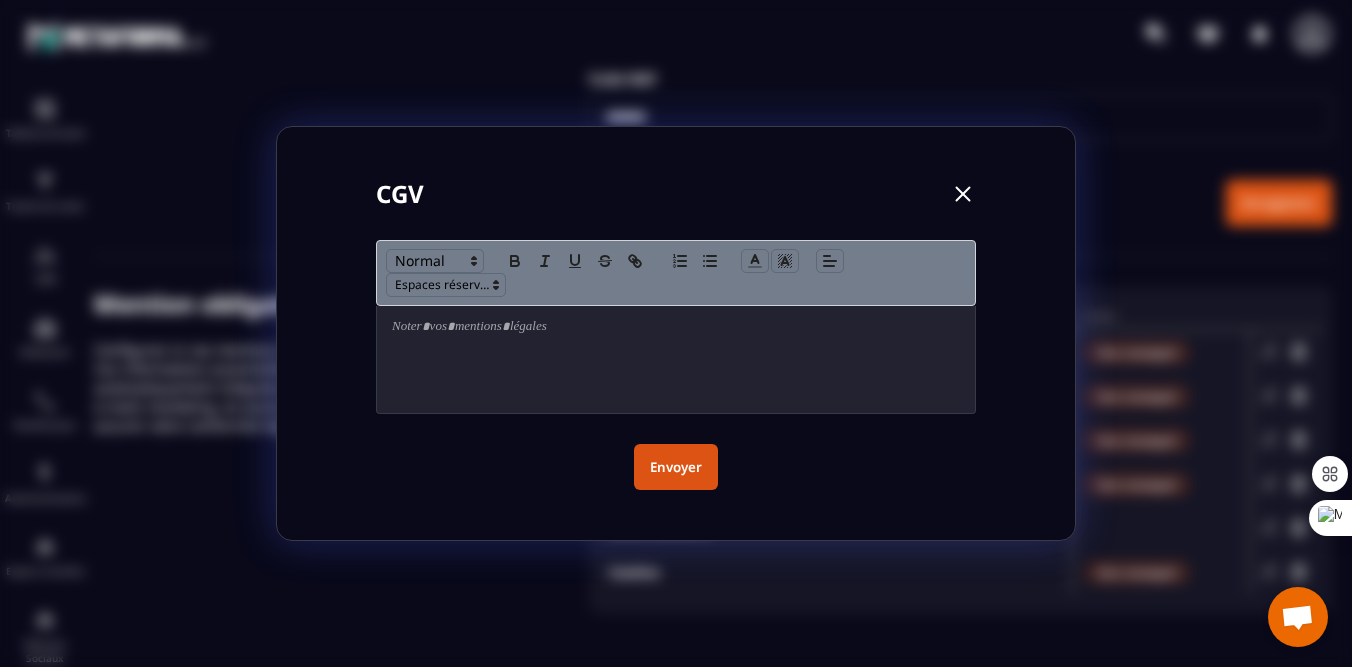 click at bounding box center [963, 194] 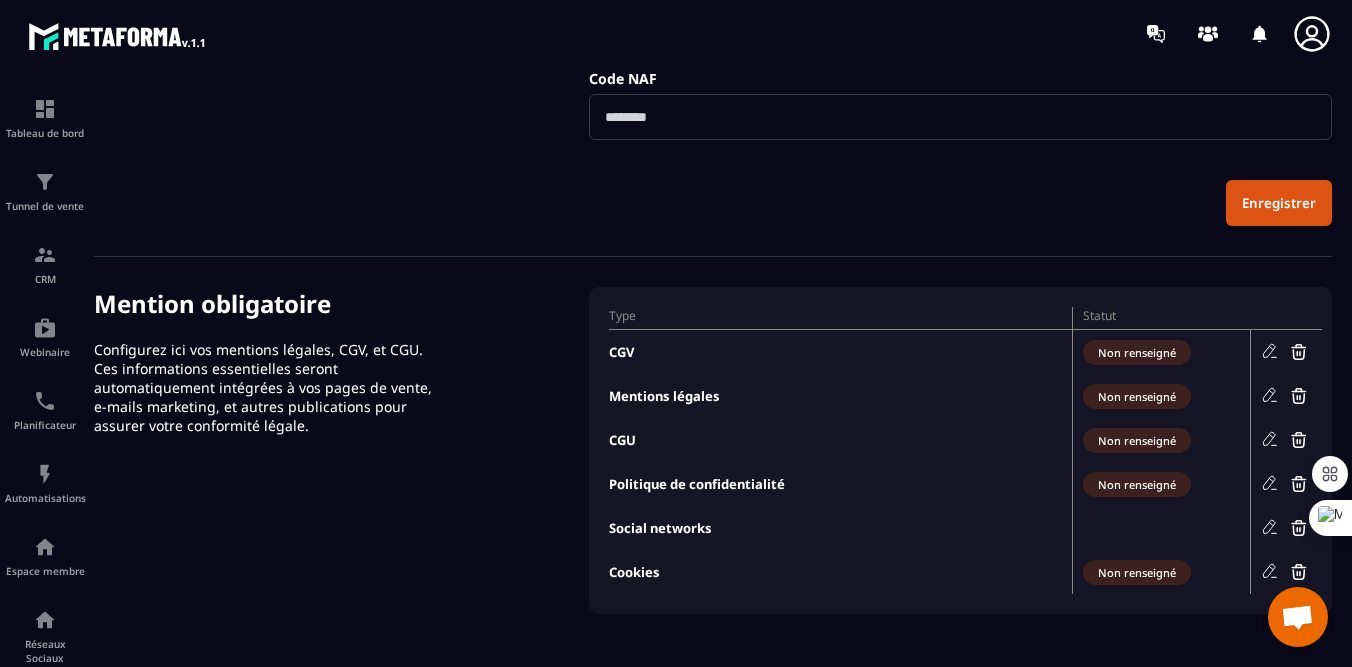 click on "CGU" at bounding box center [840, 440] 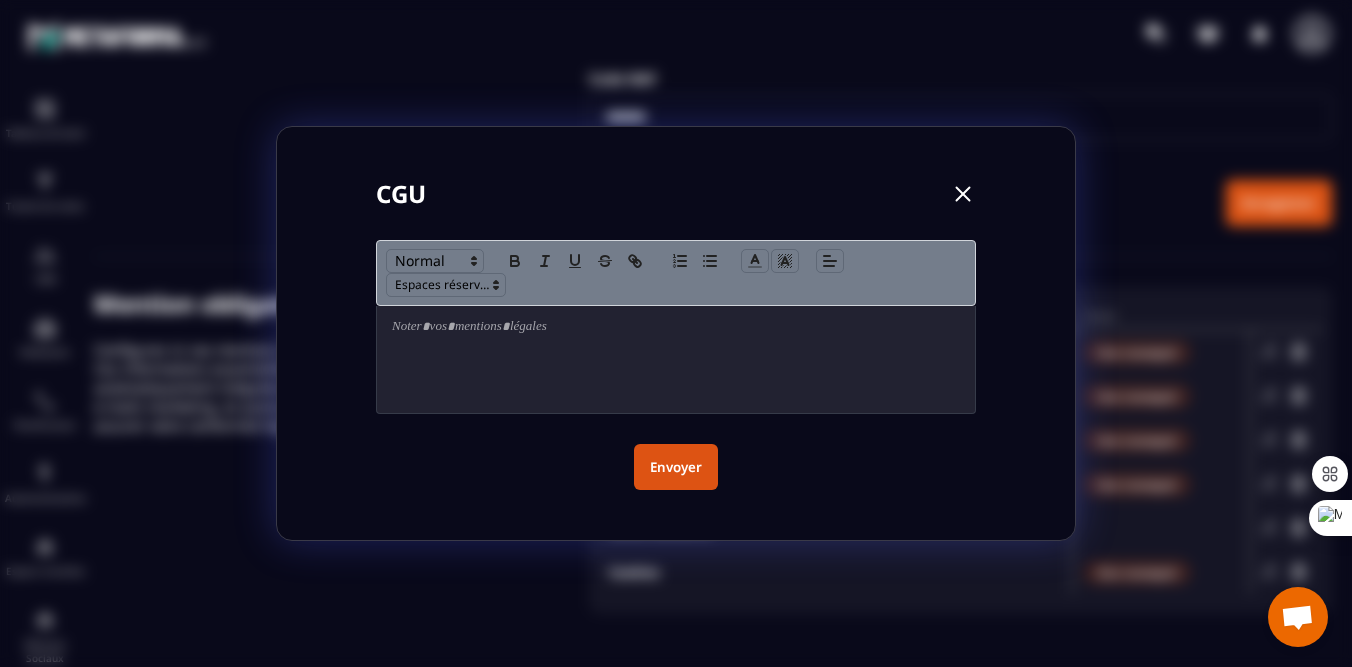 click on "Envoyer" at bounding box center [676, 467] 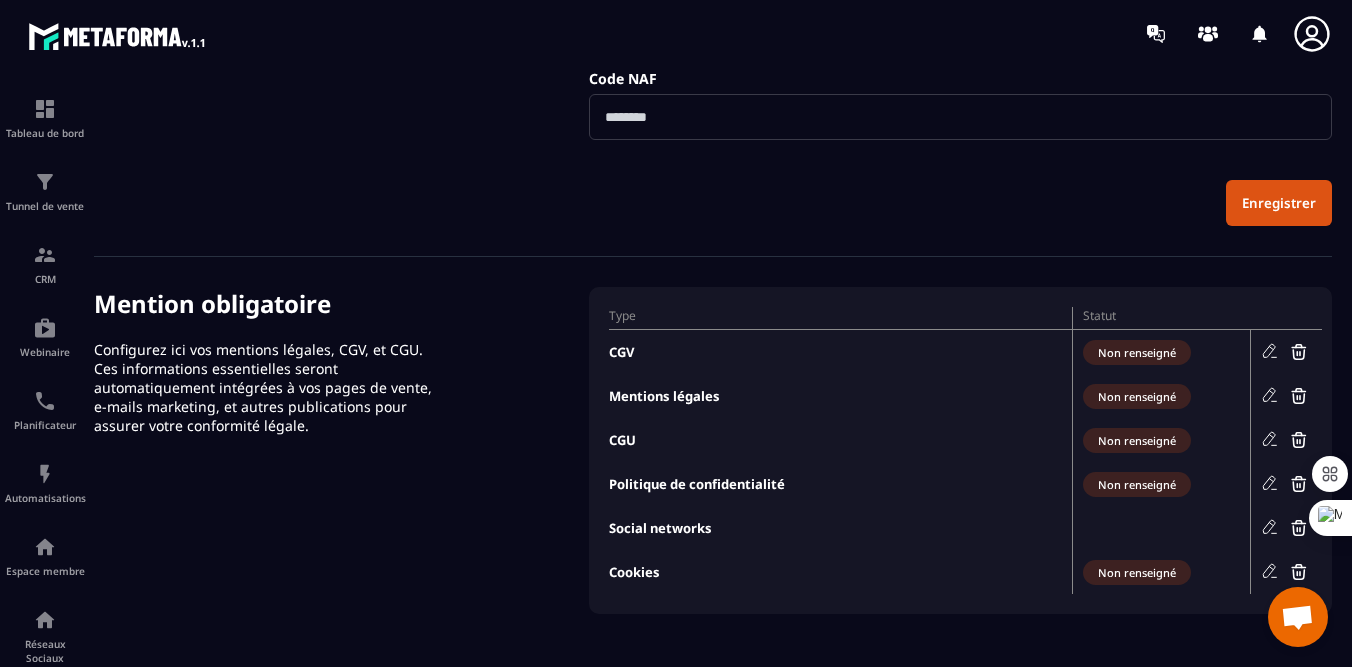 click 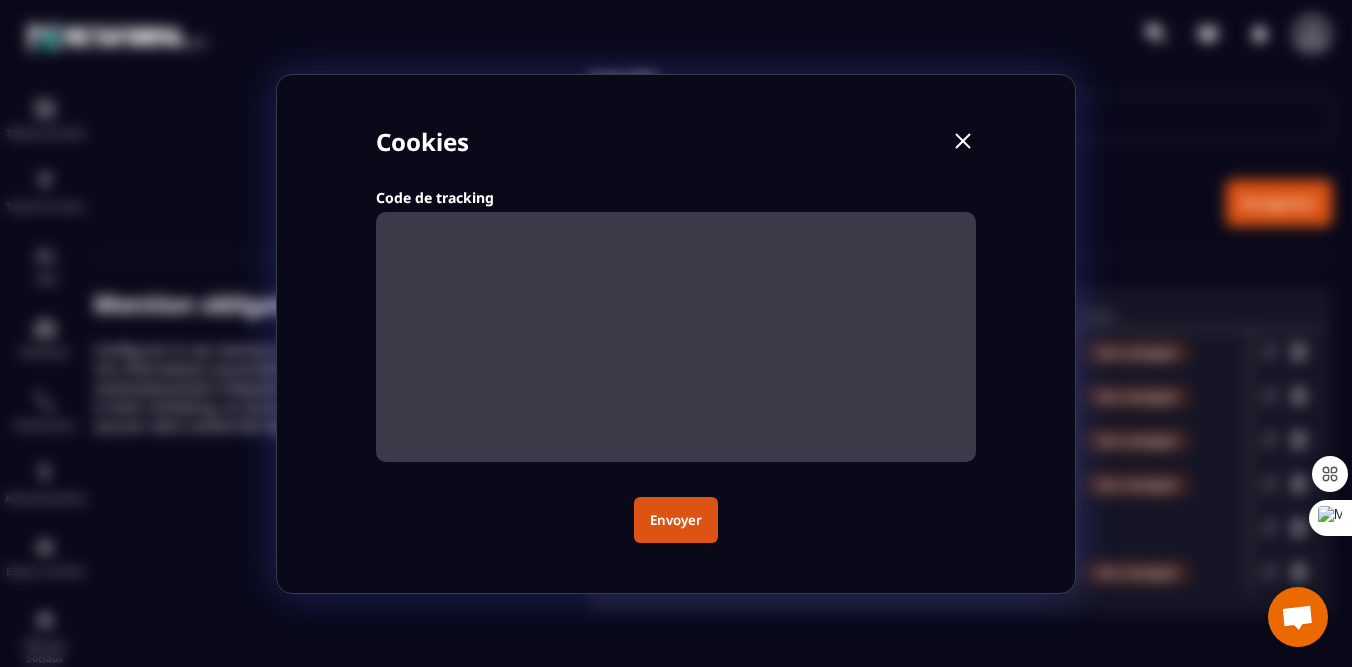 click at bounding box center [963, 141] 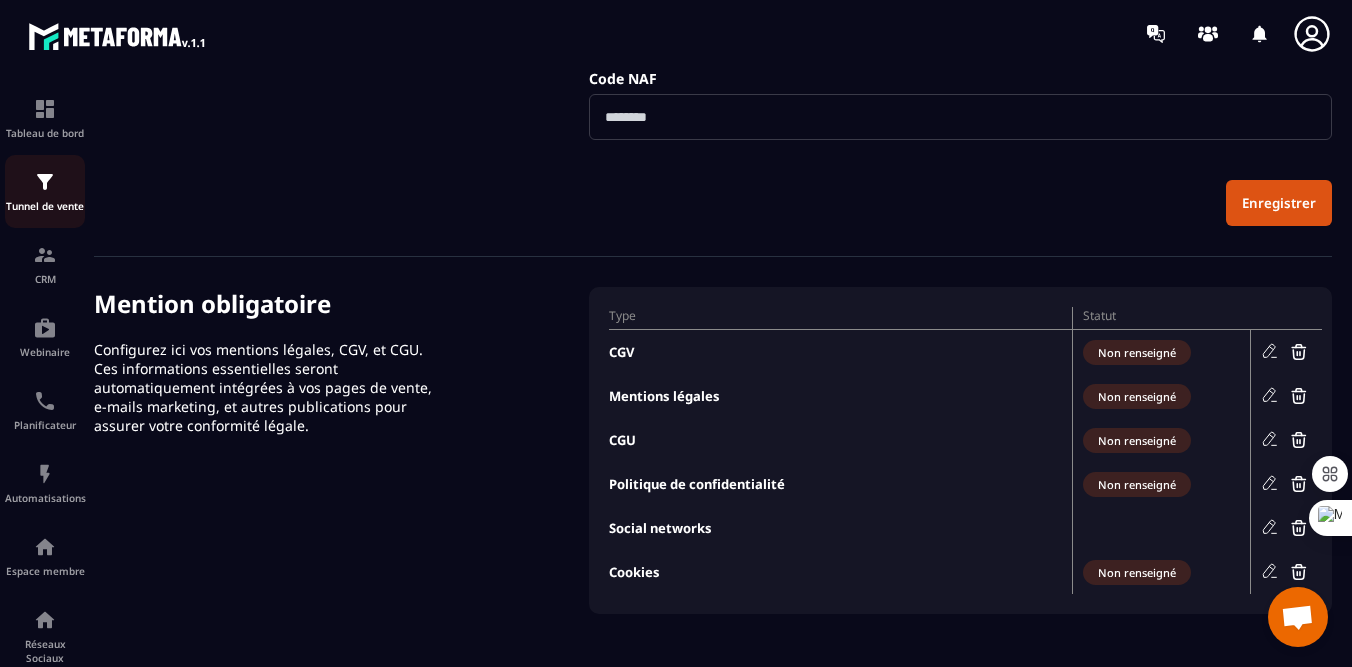 click on "Tunnel de vente" at bounding box center (45, 191) 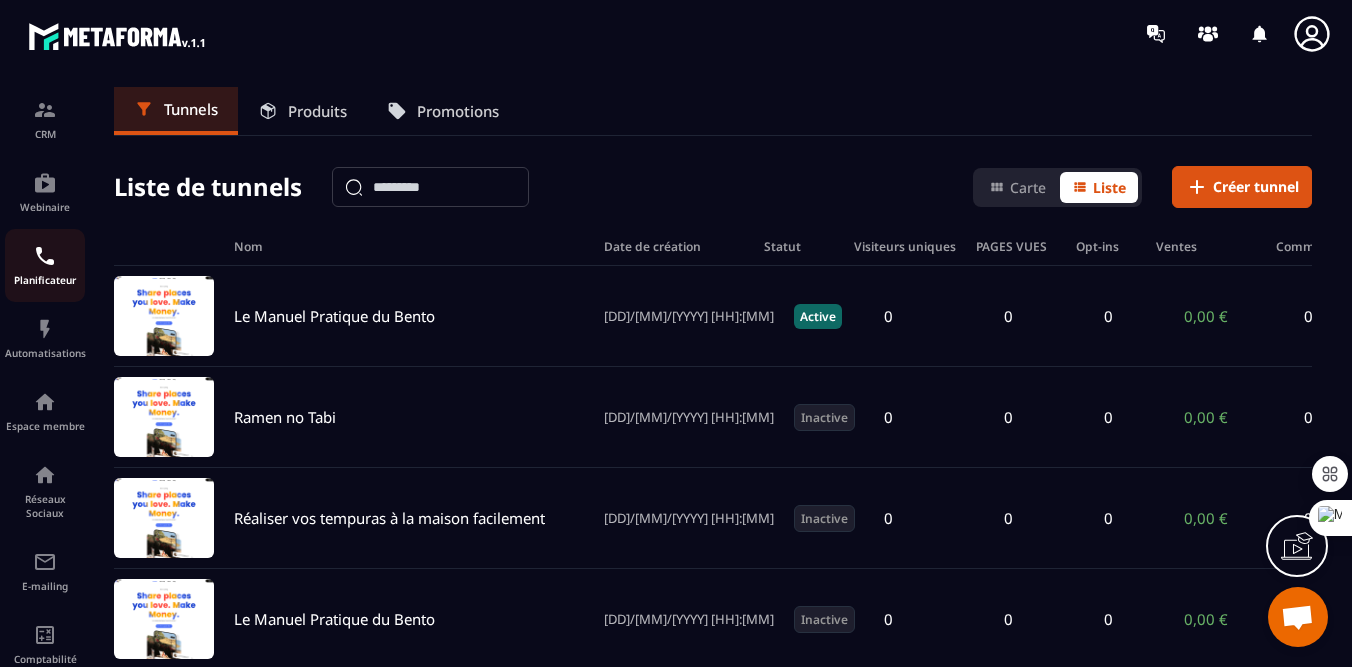 scroll, scrollTop: 259, scrollLeft: 0, axis: vertical 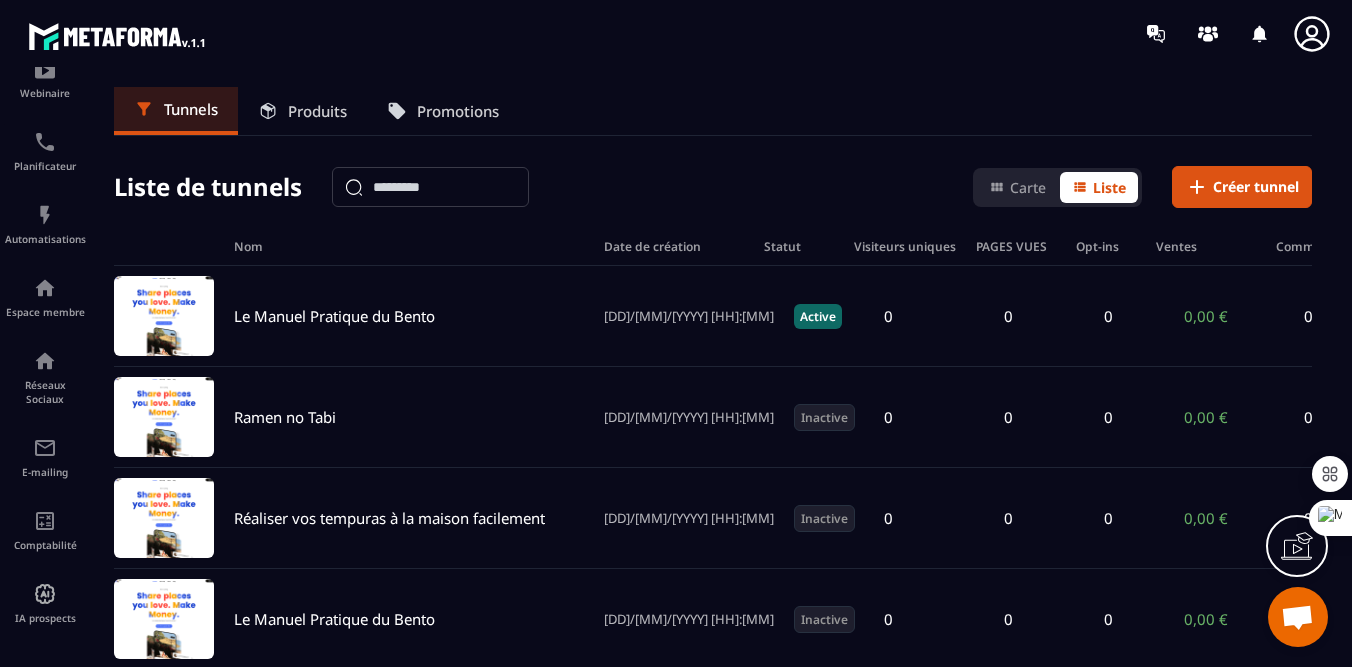 click 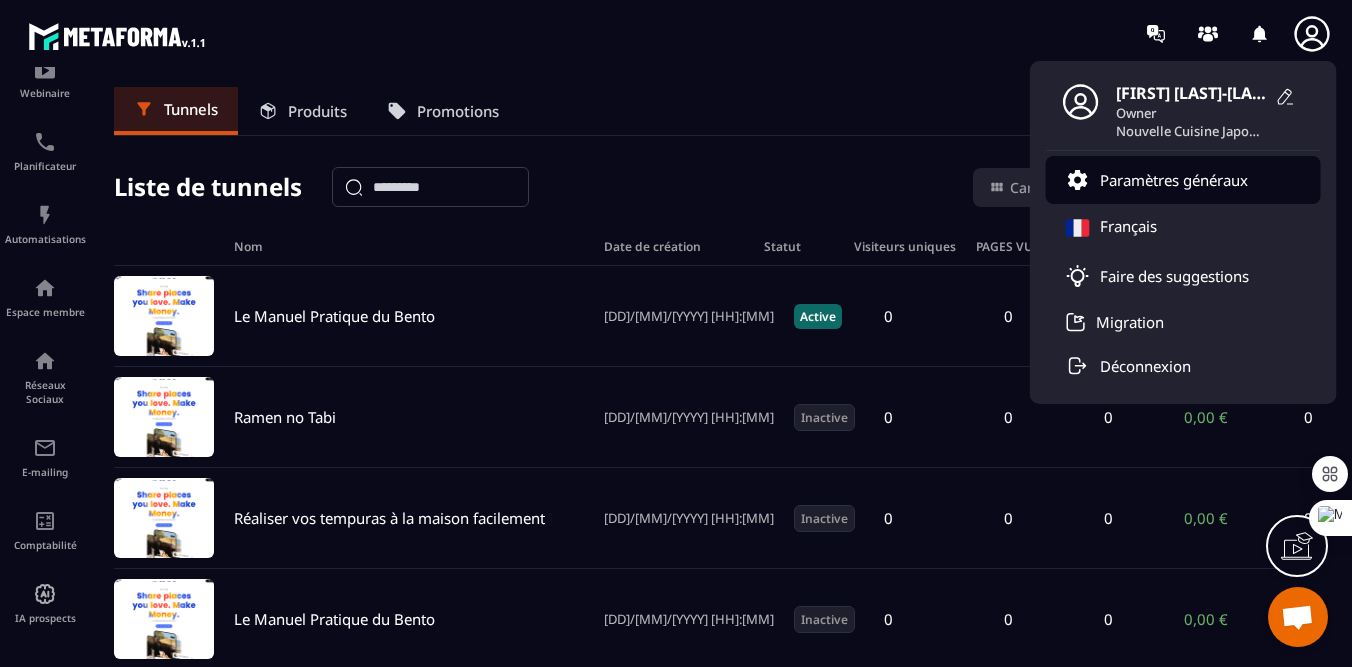 click on "Paramètres généraux" at bounding box center [1174, 180] 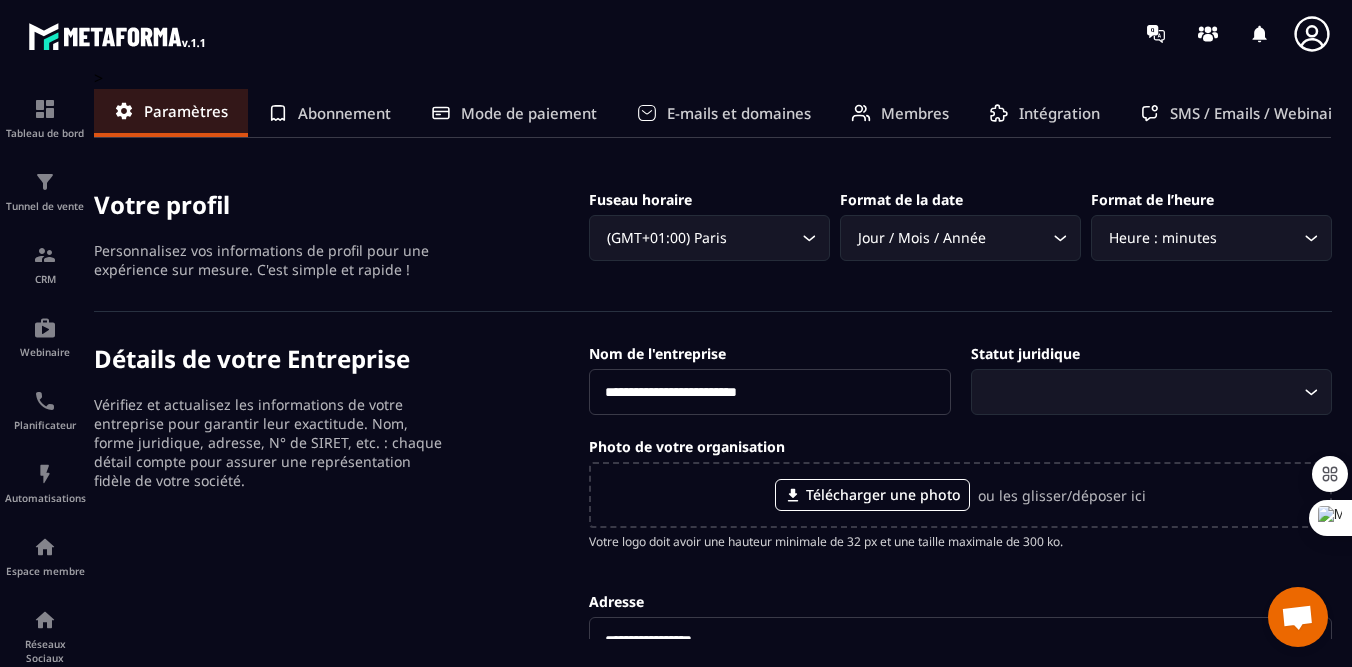 click 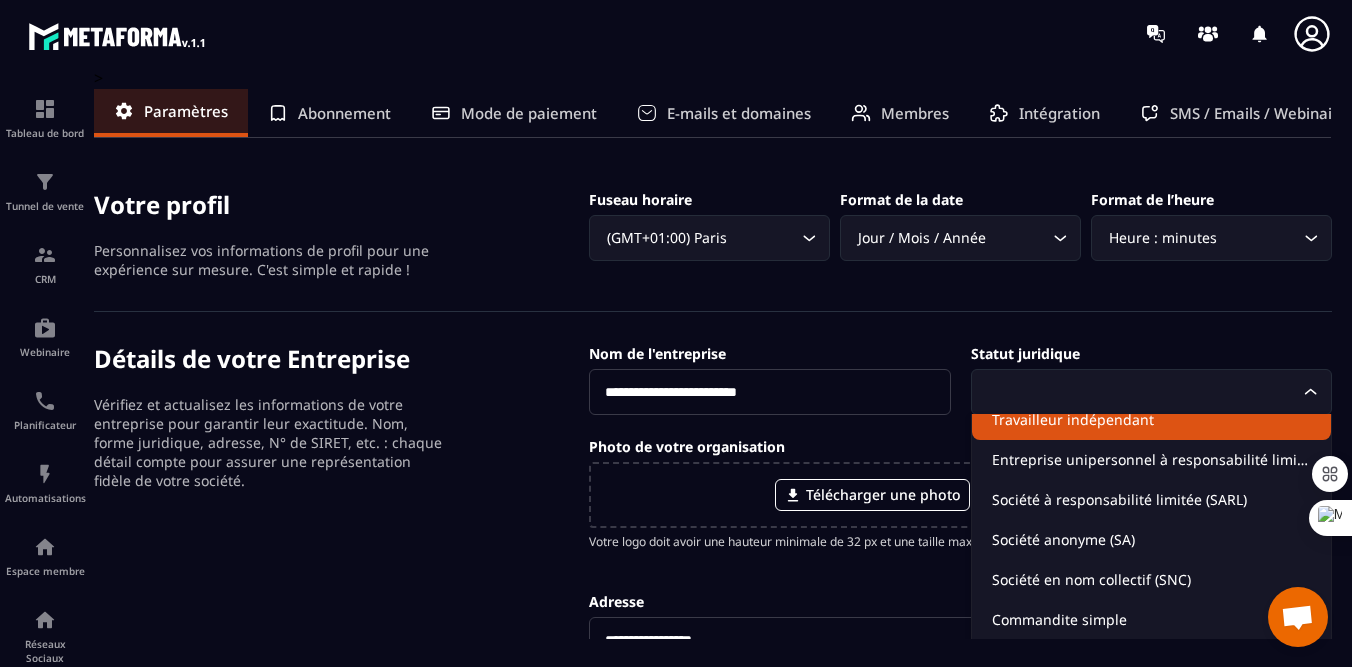 scroll, scrollTop: 0, scrollLeft: 0, axis: both 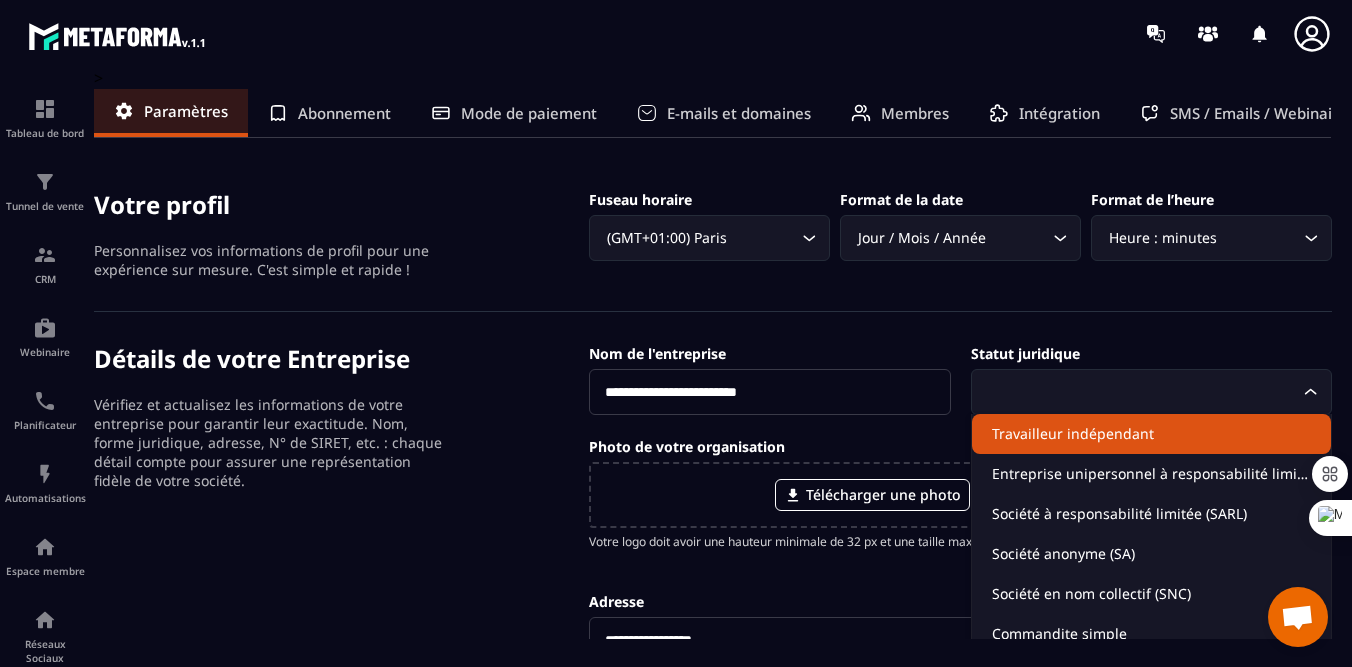 click on "Travailleur indépendant" 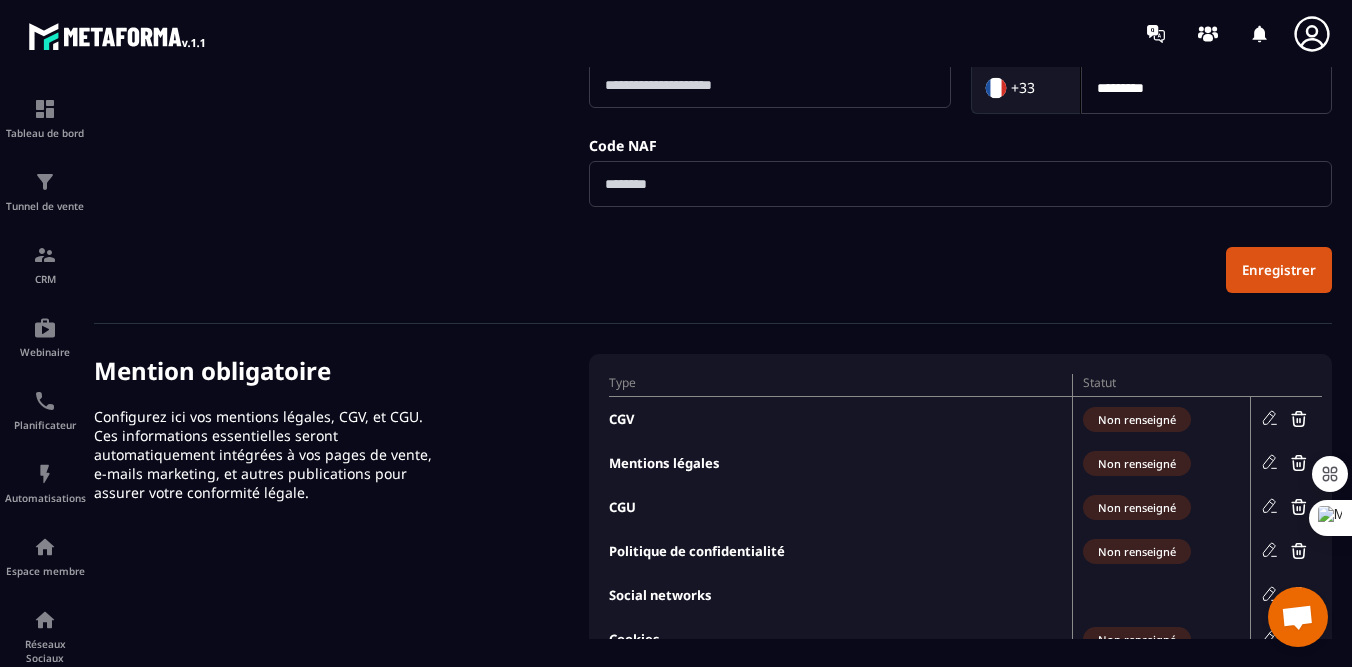scroll, scrollTop: 690, scrollLeft: 0, axis: vertical 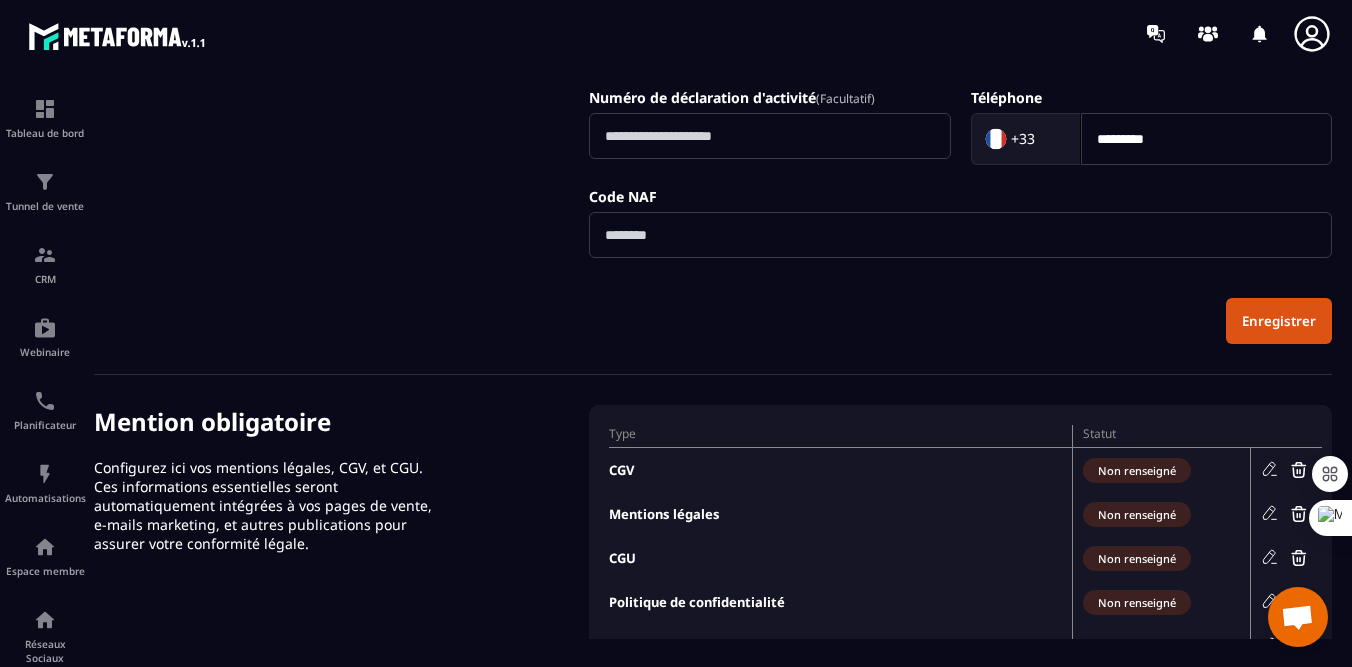 click on "Enregistrer" at bounding box center (1279, 321) 